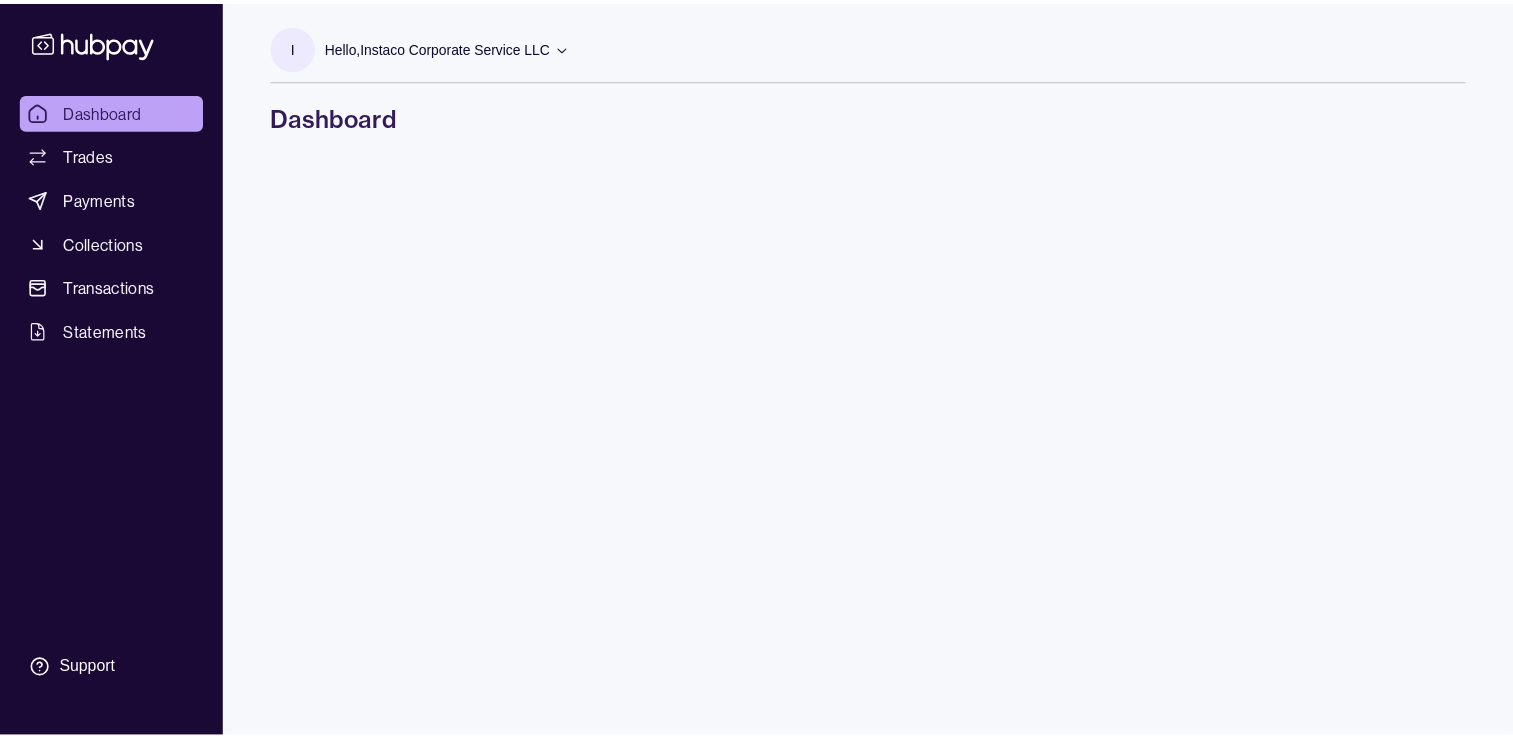 scroll, scrollTop: 0, scrollLeft: 0, axis: both 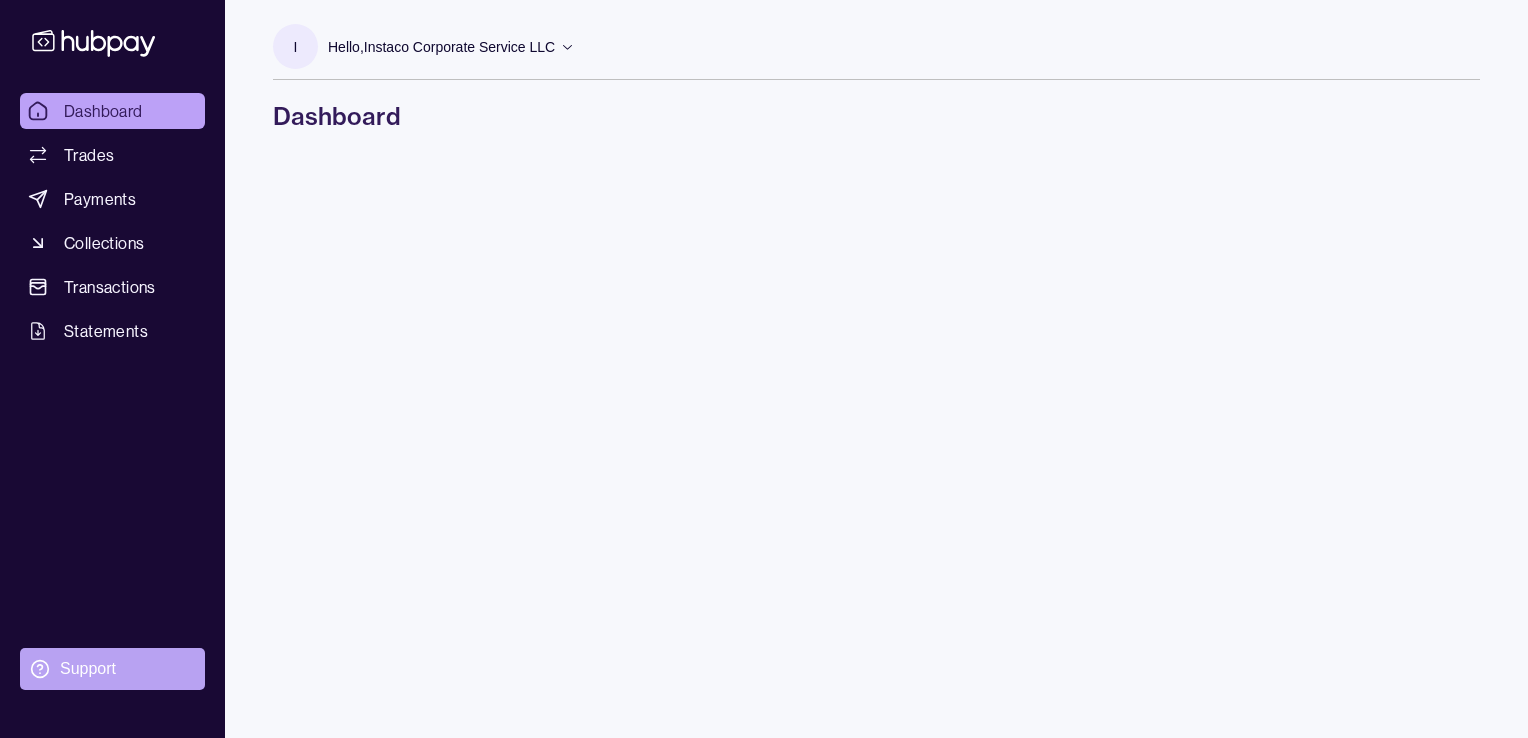 click on "Support" at bounding box center (112, 669) 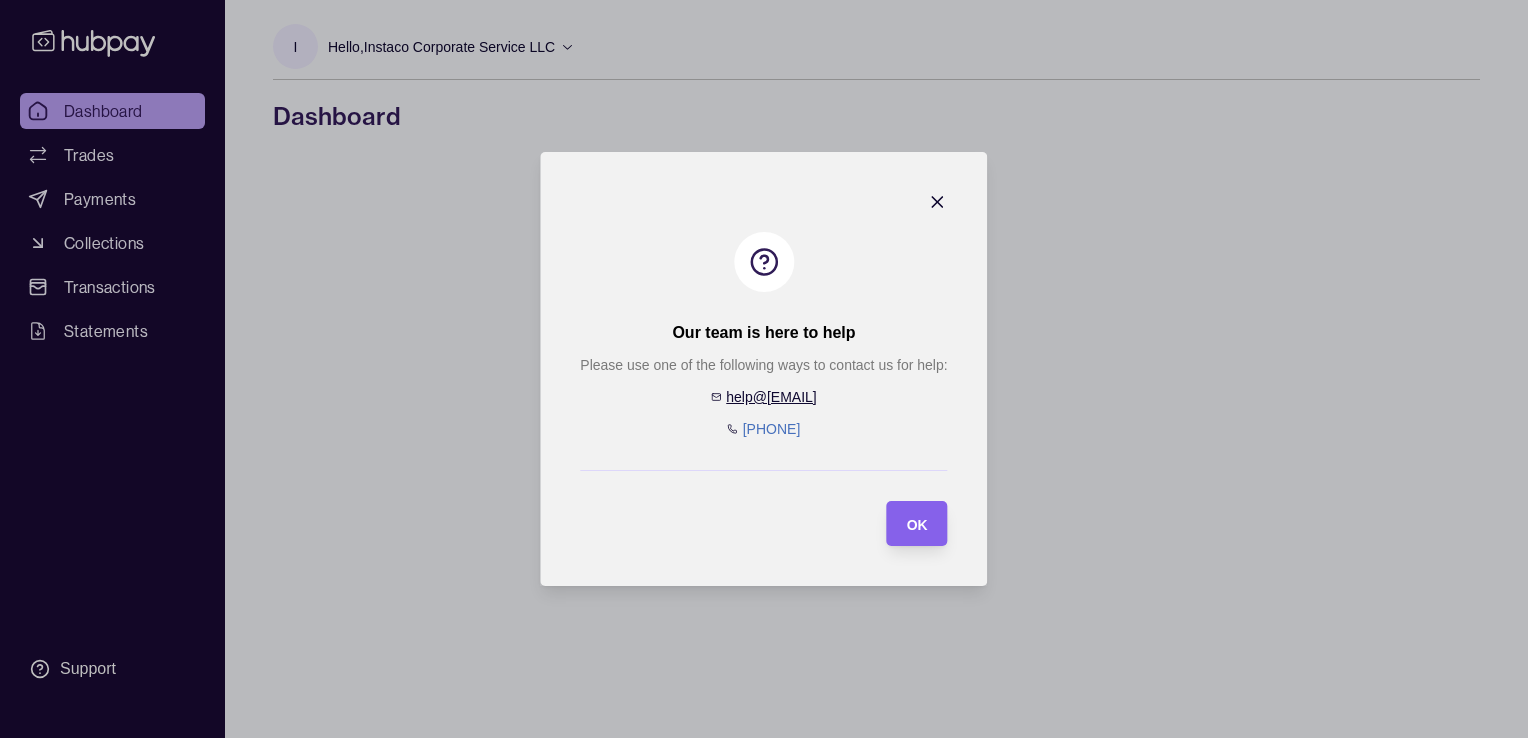click on "Our team is here to help Please use one of the following ways to contact us for help: help@[EMAIL] [PHONE] OK" at bounding box center [763, 369] 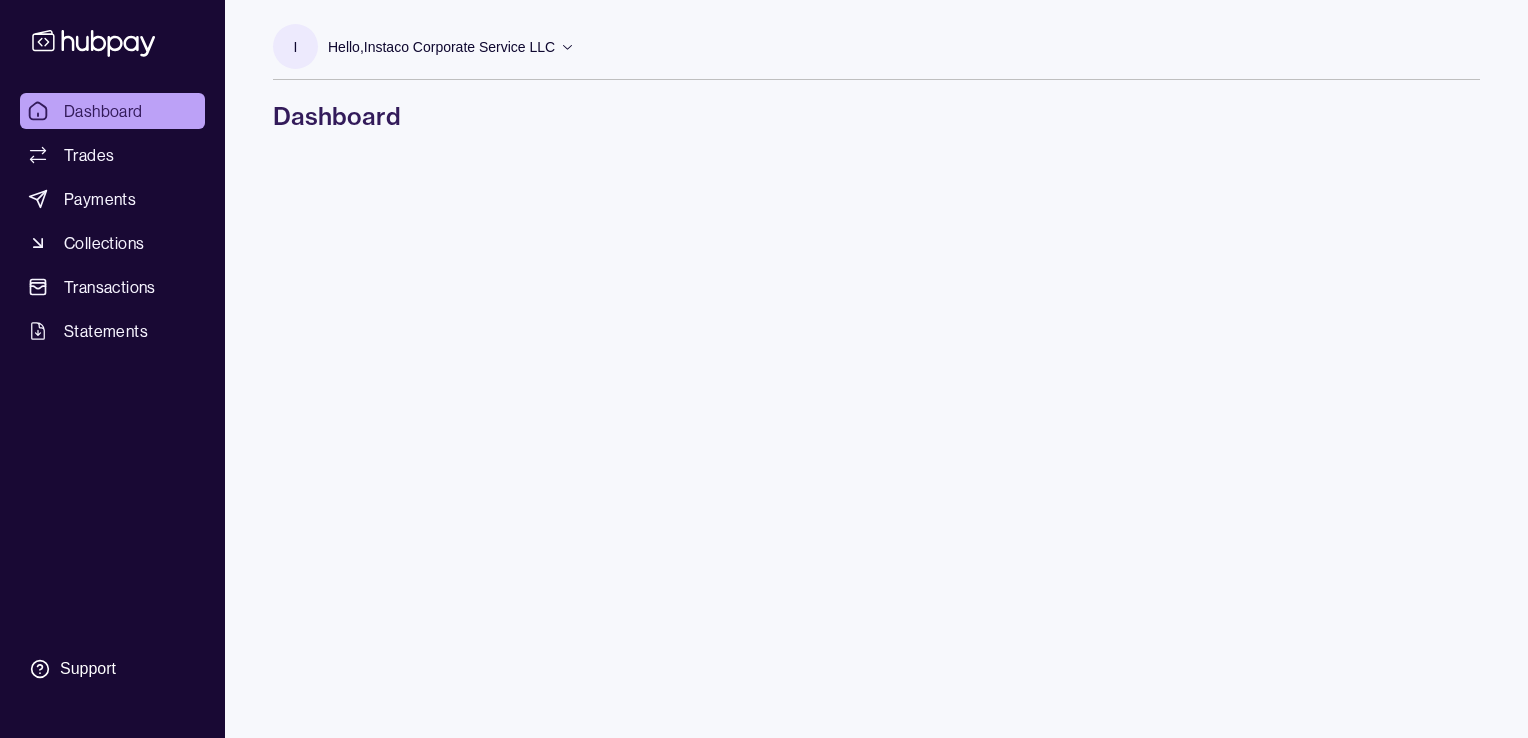 click on "Dashboard Trades Payments Collections Transactions Statements" at bounding box center [112, 221] 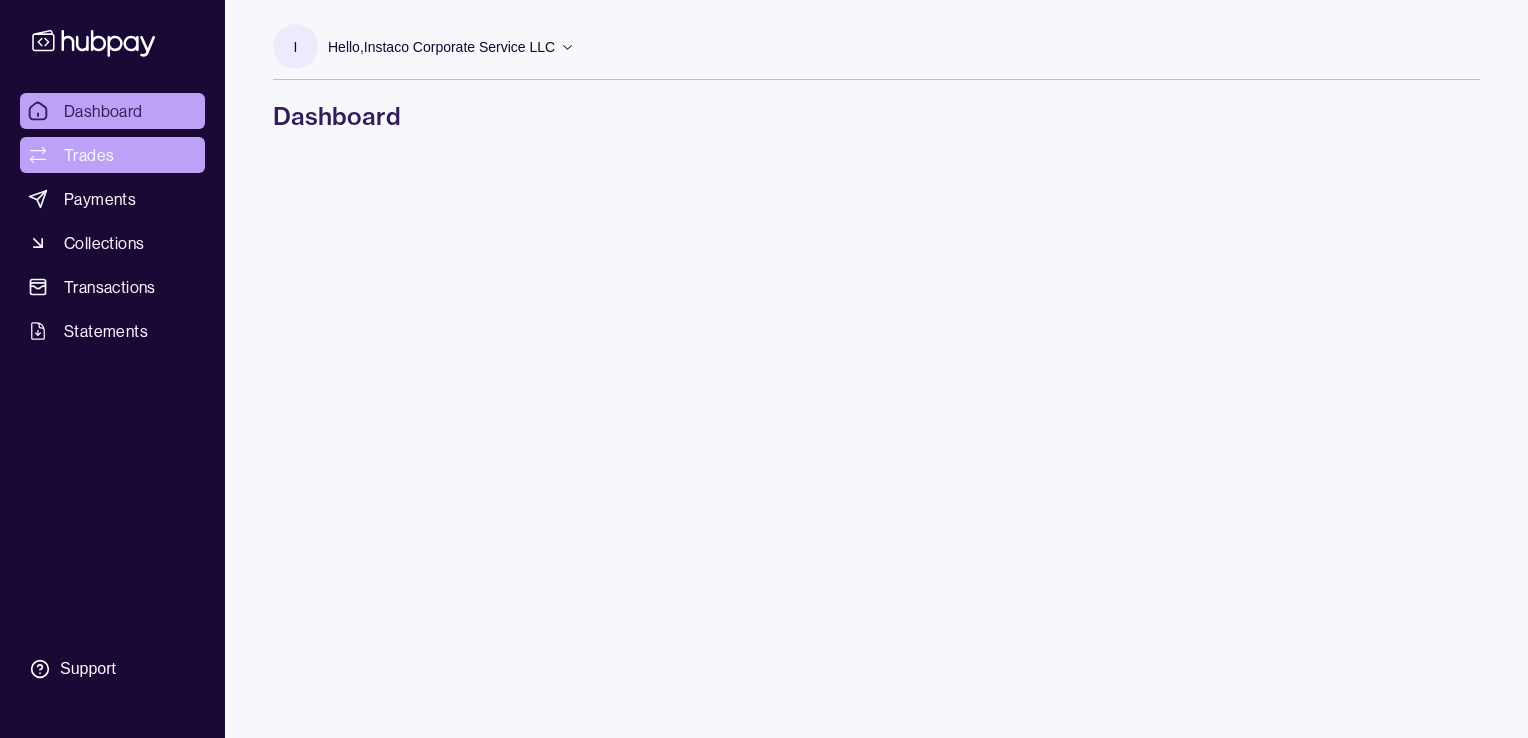 click on "Trades" at bounding box center [112, 155] 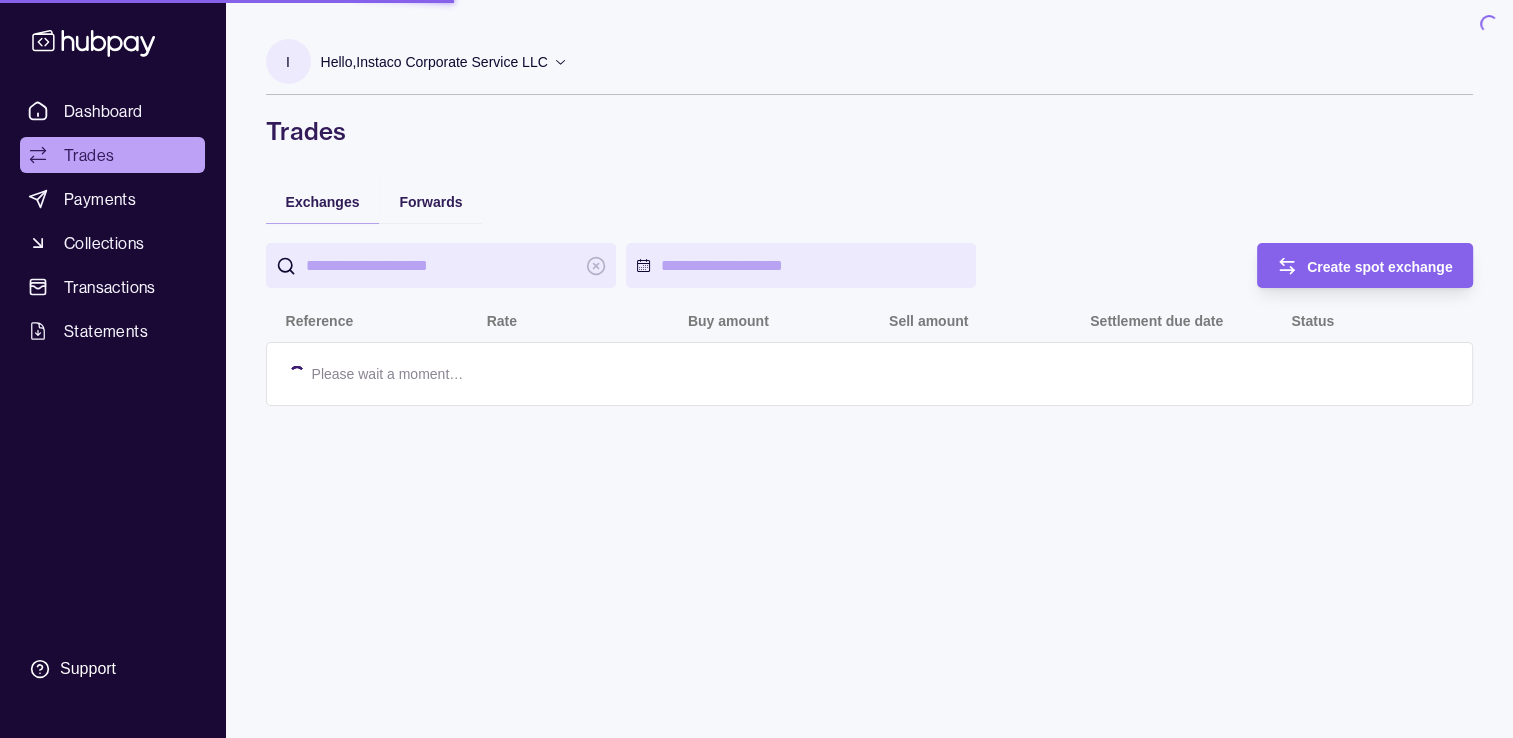 click on "Dashboard" at bounding box center (103, 111) 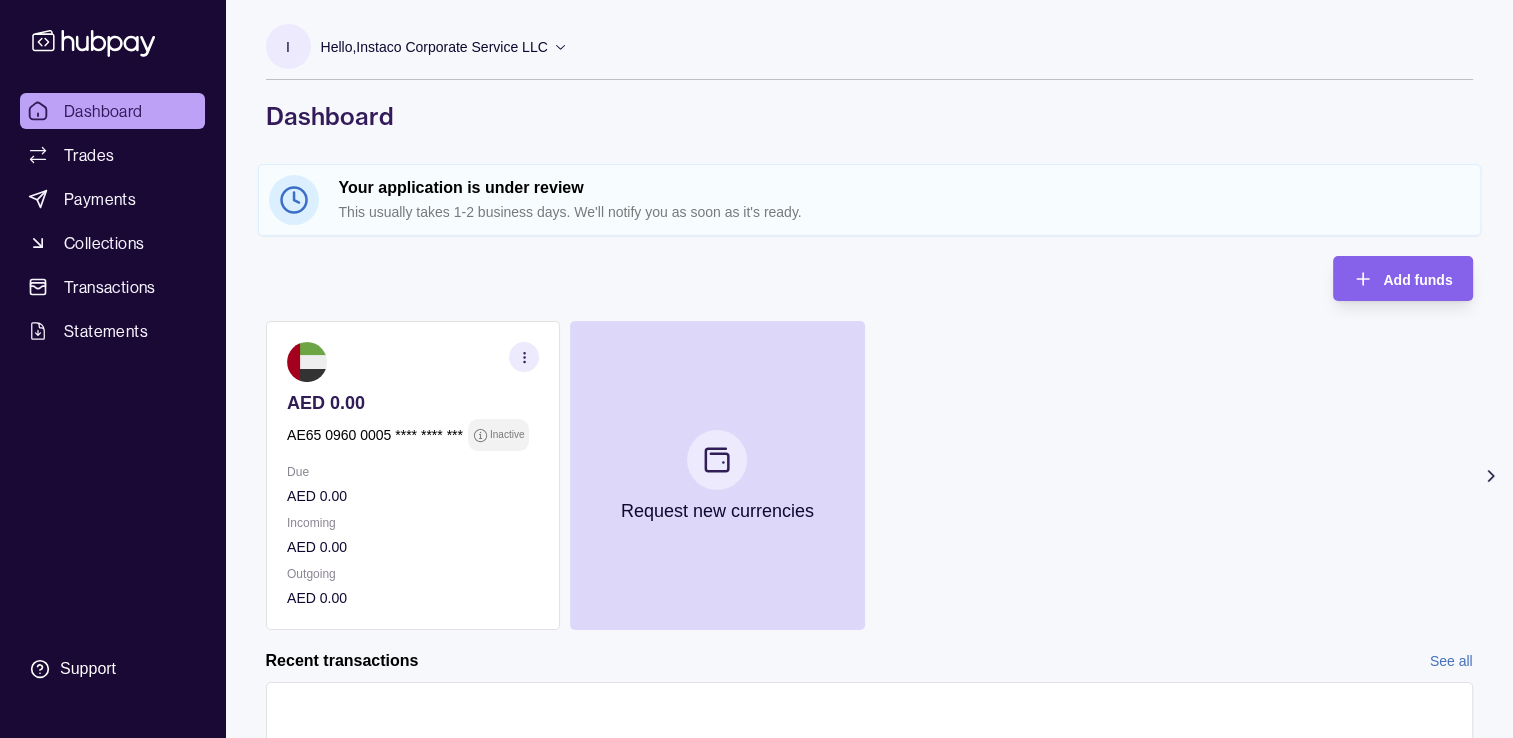 click on "Your application is under review" at bounding box center (904, 188) 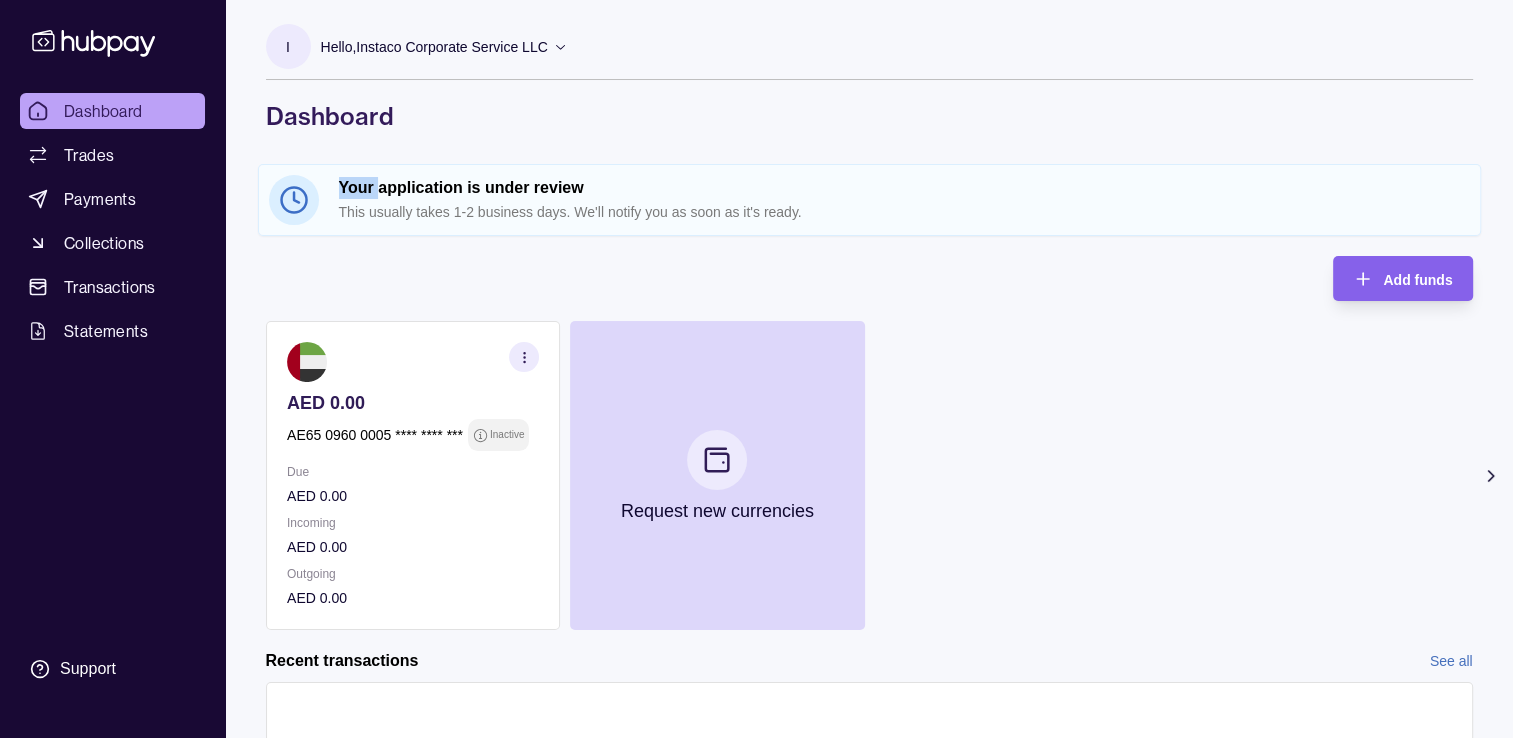 click 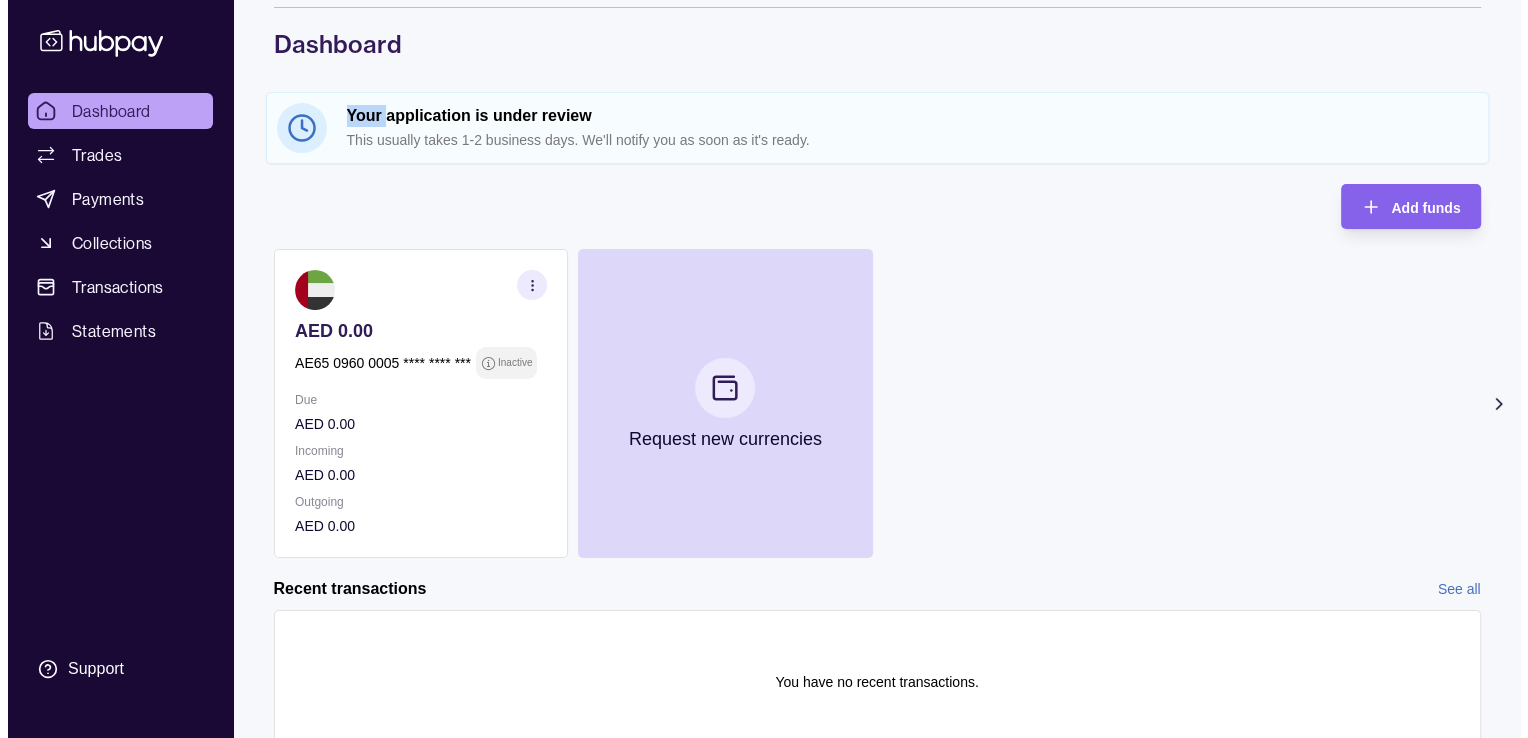 scroll, scrollTop: 0, scrollLeft: 0, axis: both 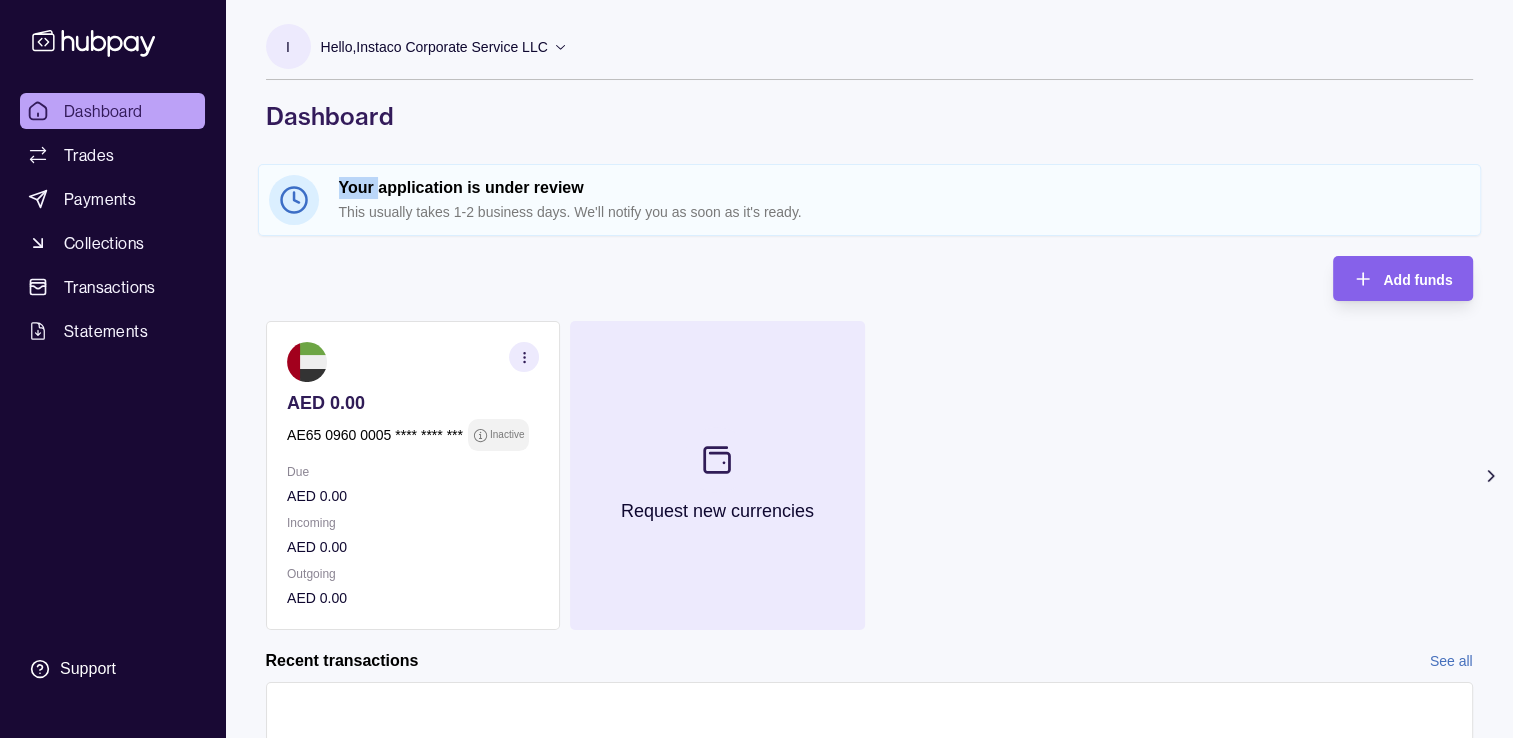 click on "Request new currencies" at bounding box center [717, 475] 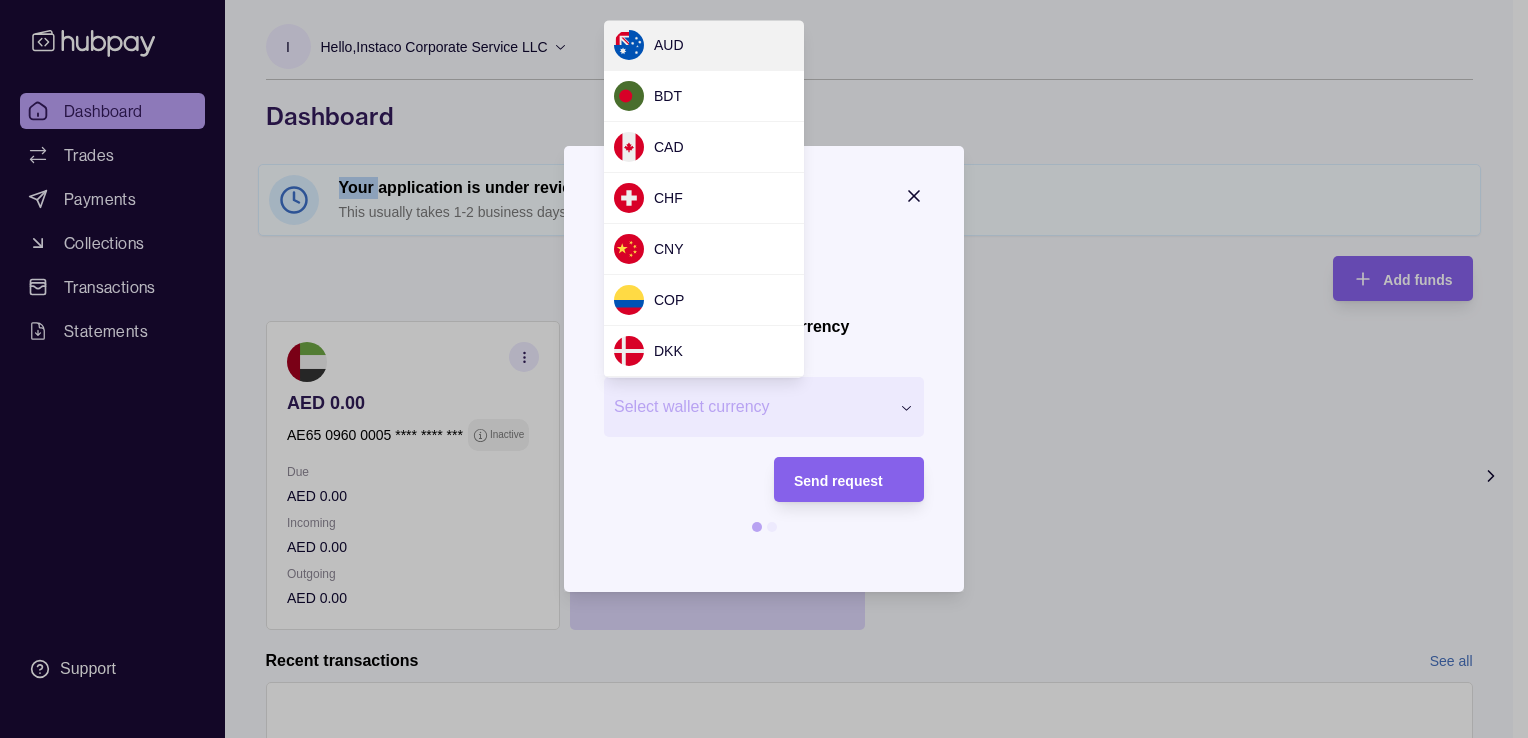 click on "Request new currency Wallet  * Select wallet currency *** *** *** *** *** *** *** *** *** *** *** *** *** *** *** *** *** *** *** *** *** *** *** *** *** *** *** *** *** *** *** *** *** *** *** *** *** *** *** *** *** *** *** *** *** Send request" at bounding box center (756, 890) 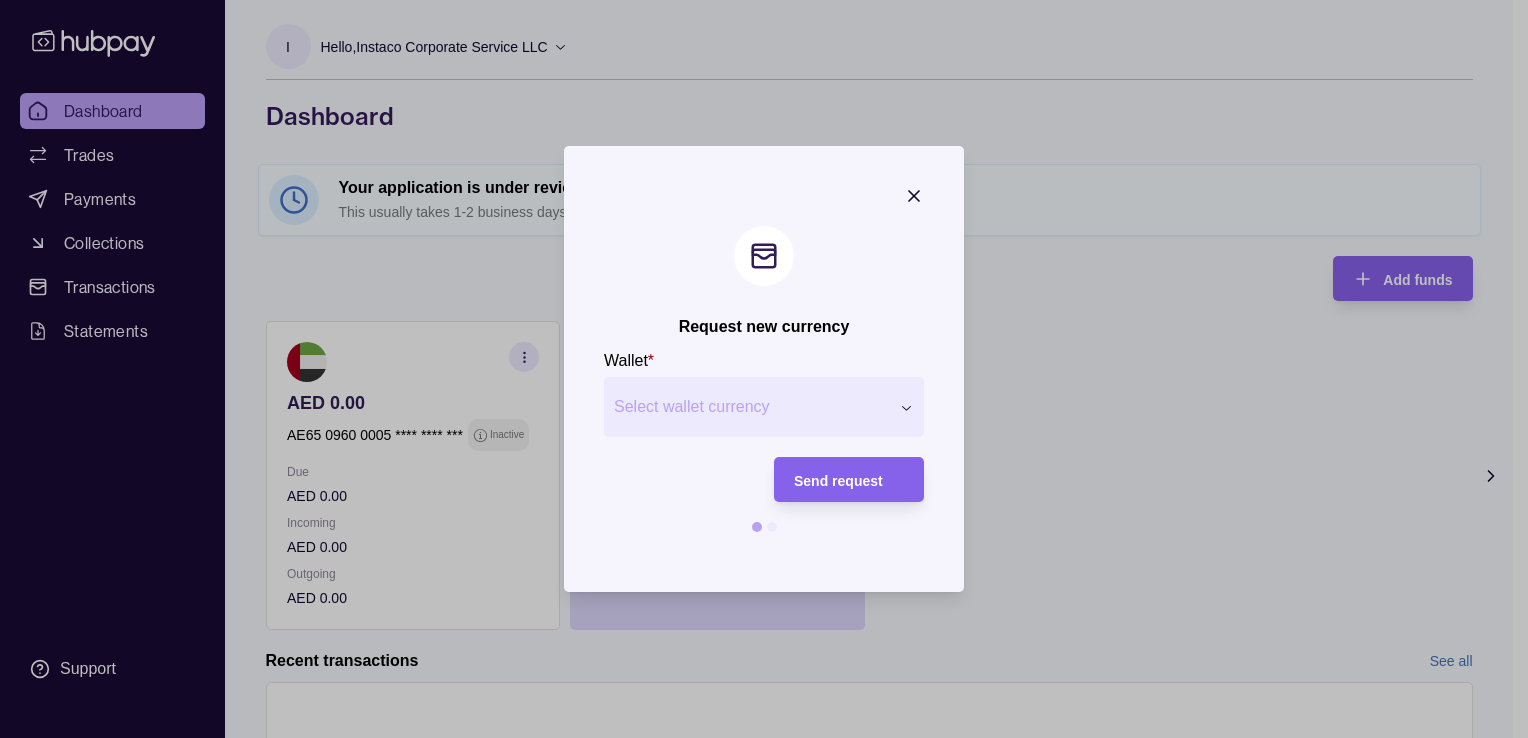 click on "Request new currency Wallet  * Select wallet currency *** *** *** *** *** *** *** *** *** *** *** *** *** *** *** *** *** *** *** *** *** *** *** *** *** *** *** *** *** *** *** *** *** *** *** *** *** *** *** *** *** *** *** *** *** Send request" at bounding box center [756, 890] 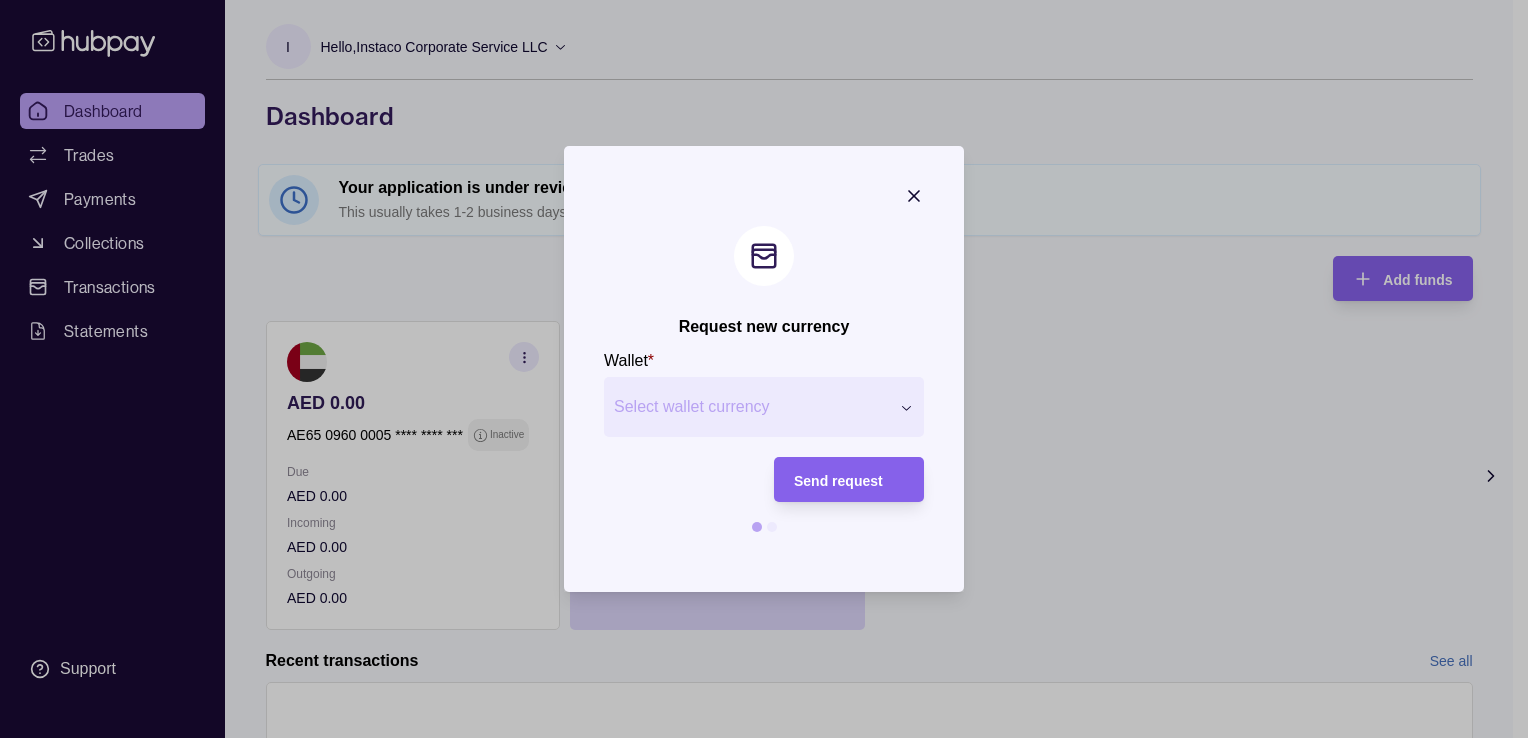 click on "Request new currency Wallet  * Select wallet currency *** *** *** *** *** *** *** *** *** *** *** *** *** *** *** *** *** *** *** *** *** *** *** *** *** *** *** *** *** *** *** *** *** *** *** *** *** *** *** *** *** *** *** *** *** Send request" at bounding box center (756, 890) 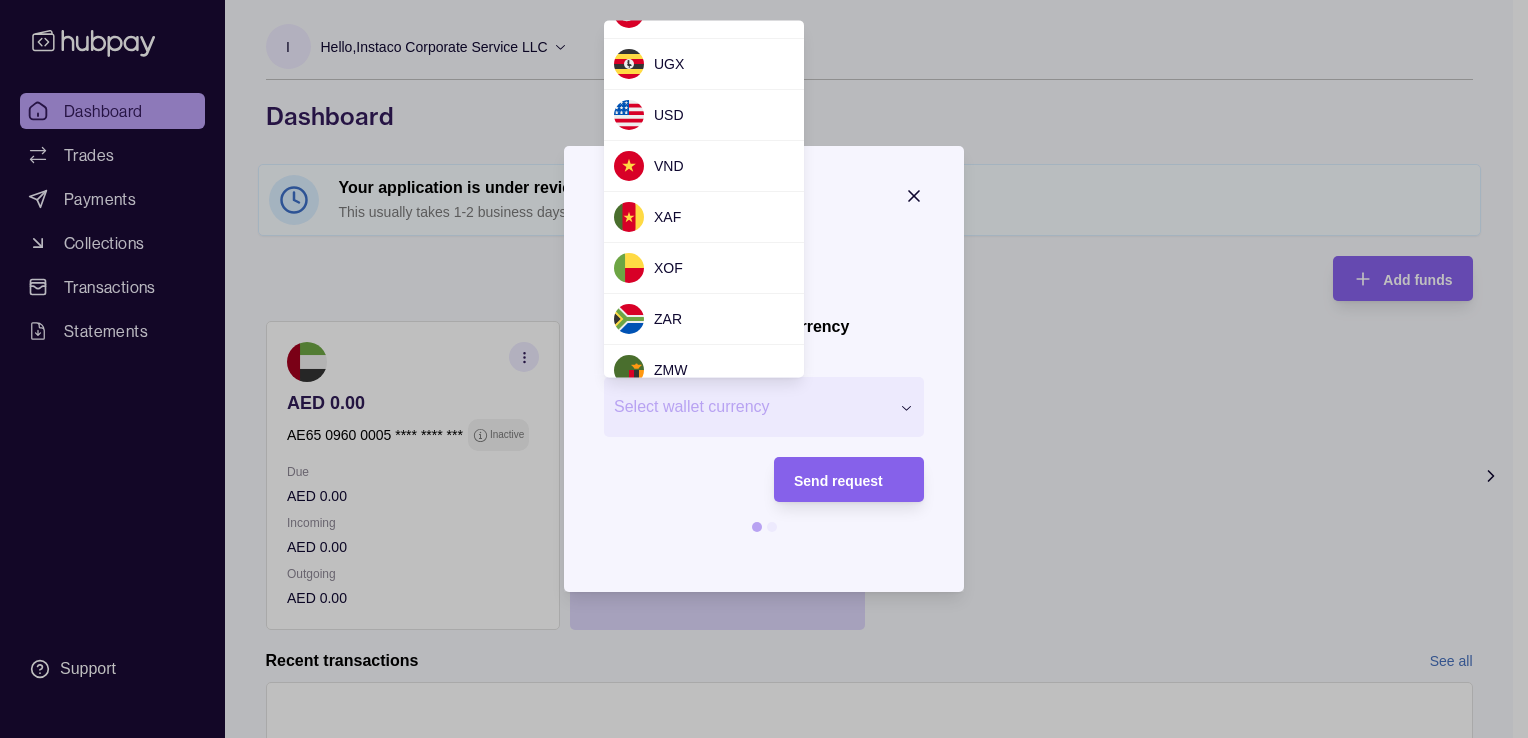 scroll, scrollTop: 1928, scrollLeft: 0, axis: vertical 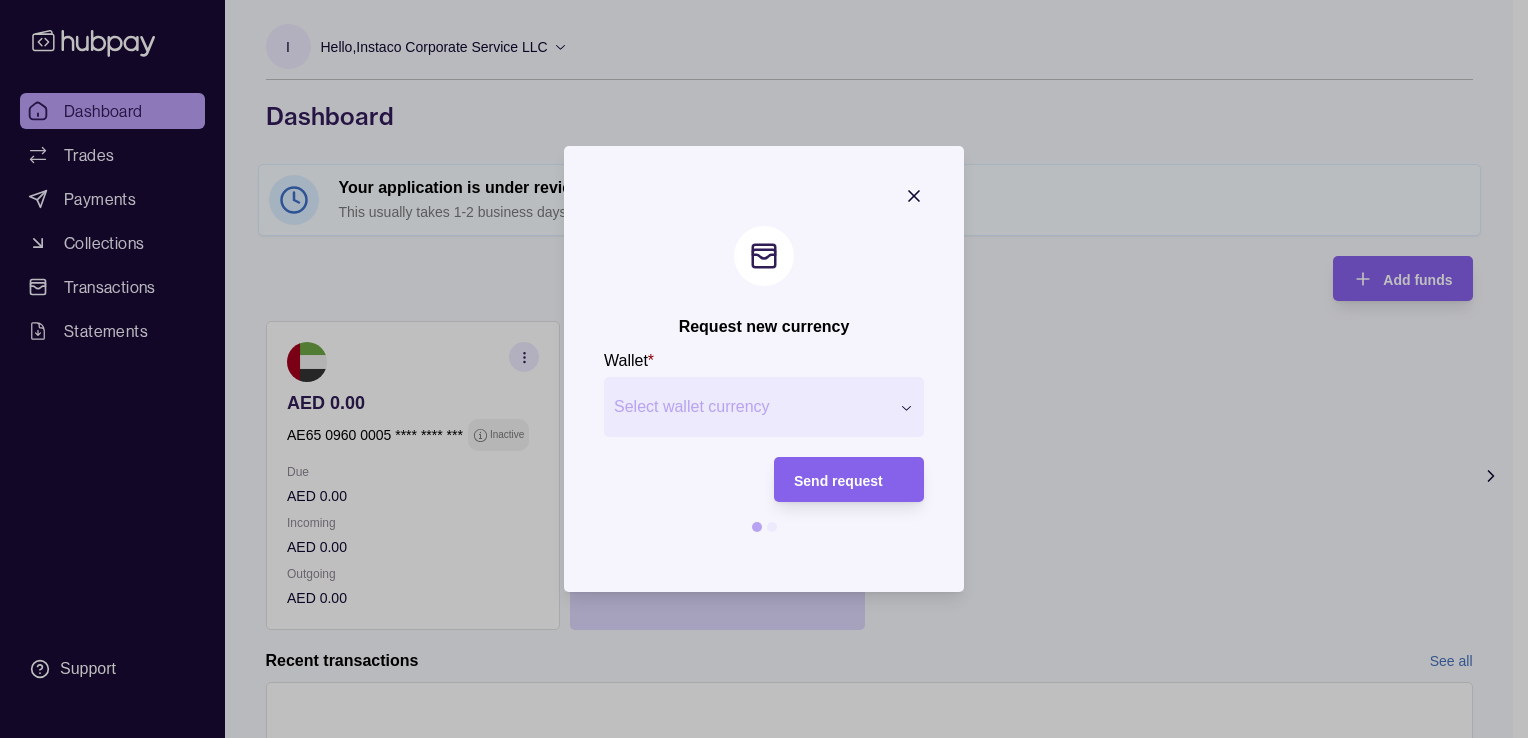 click on "Request new currency Wallet  * Select wallet currency *** *** *** *** *** *** *** *** *** *** *** *** *** *** *** *** *** *** *** *** *** *** *** *** *** *** *** *** *** *** *** *** *** *** *** *** *** *** *** *** *** *** *** *** *** Send request" at bounding box center [756, 890] 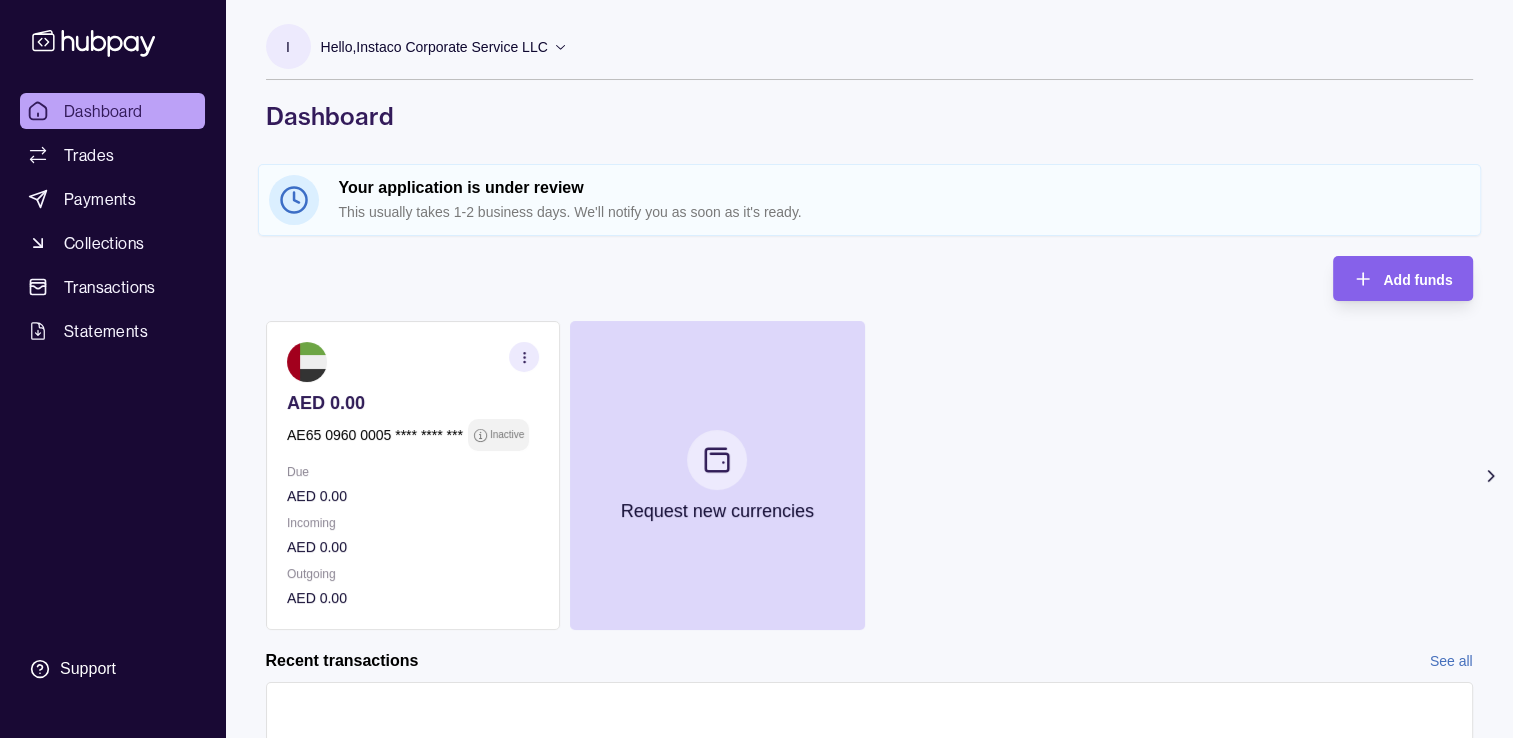 click on "Inactive" at bounding box center (497, 435) 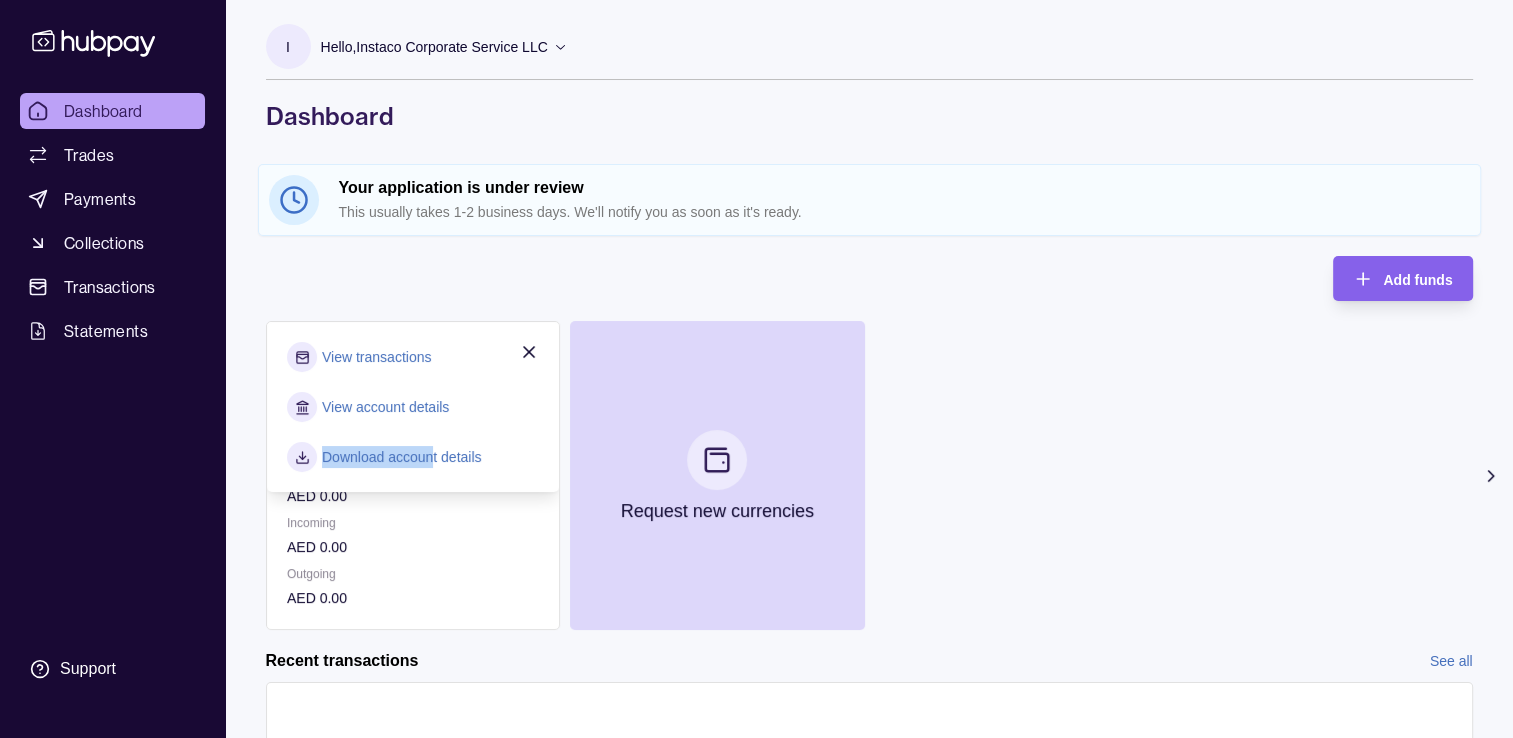 drag, startPoint x: 476, startPoint y: 395, endPoint x: 433, endPoint y: 462, distance: 79.61156 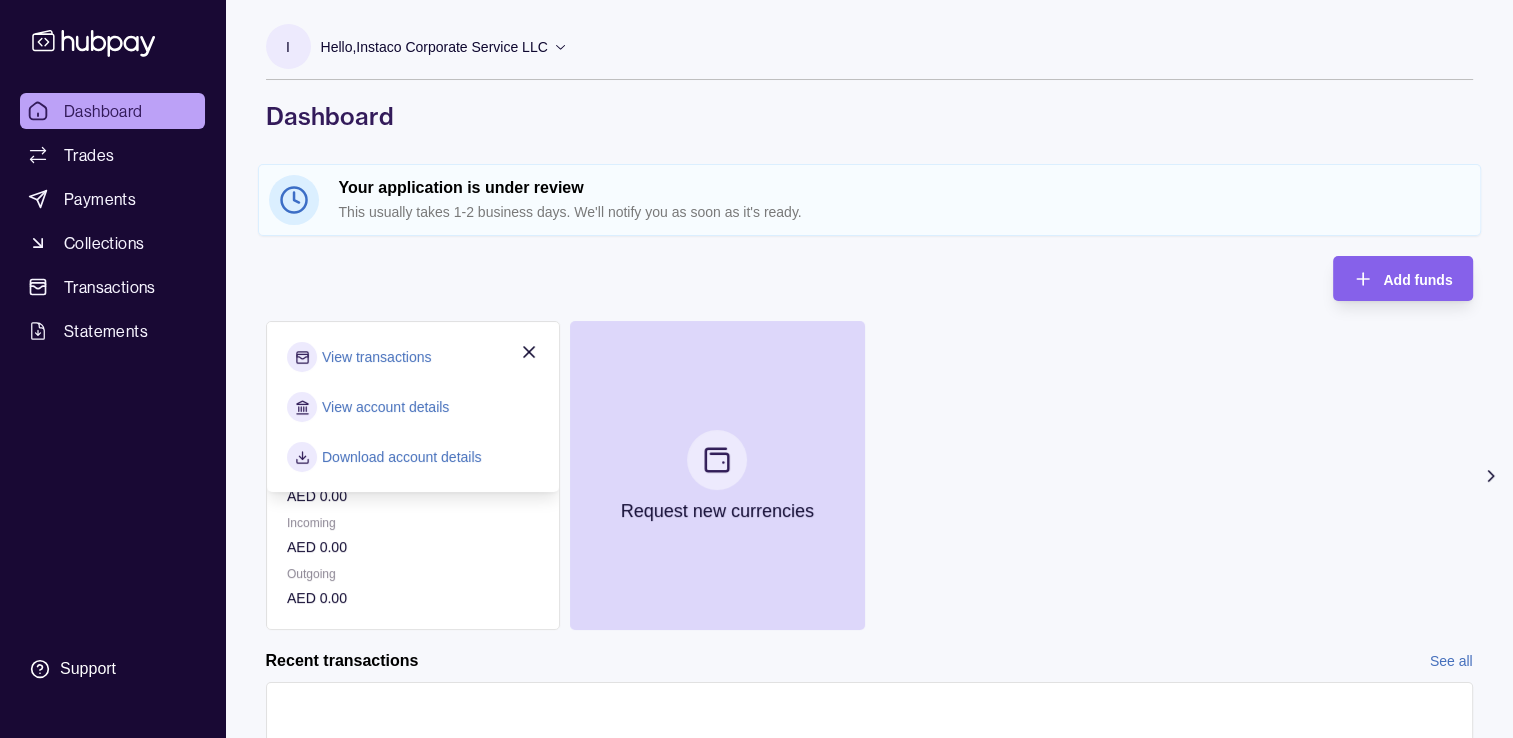 drag, startPoint x: 433, startPoint y: 462, endPoint x: 153, endPoint y: 482, distance: 280.71338 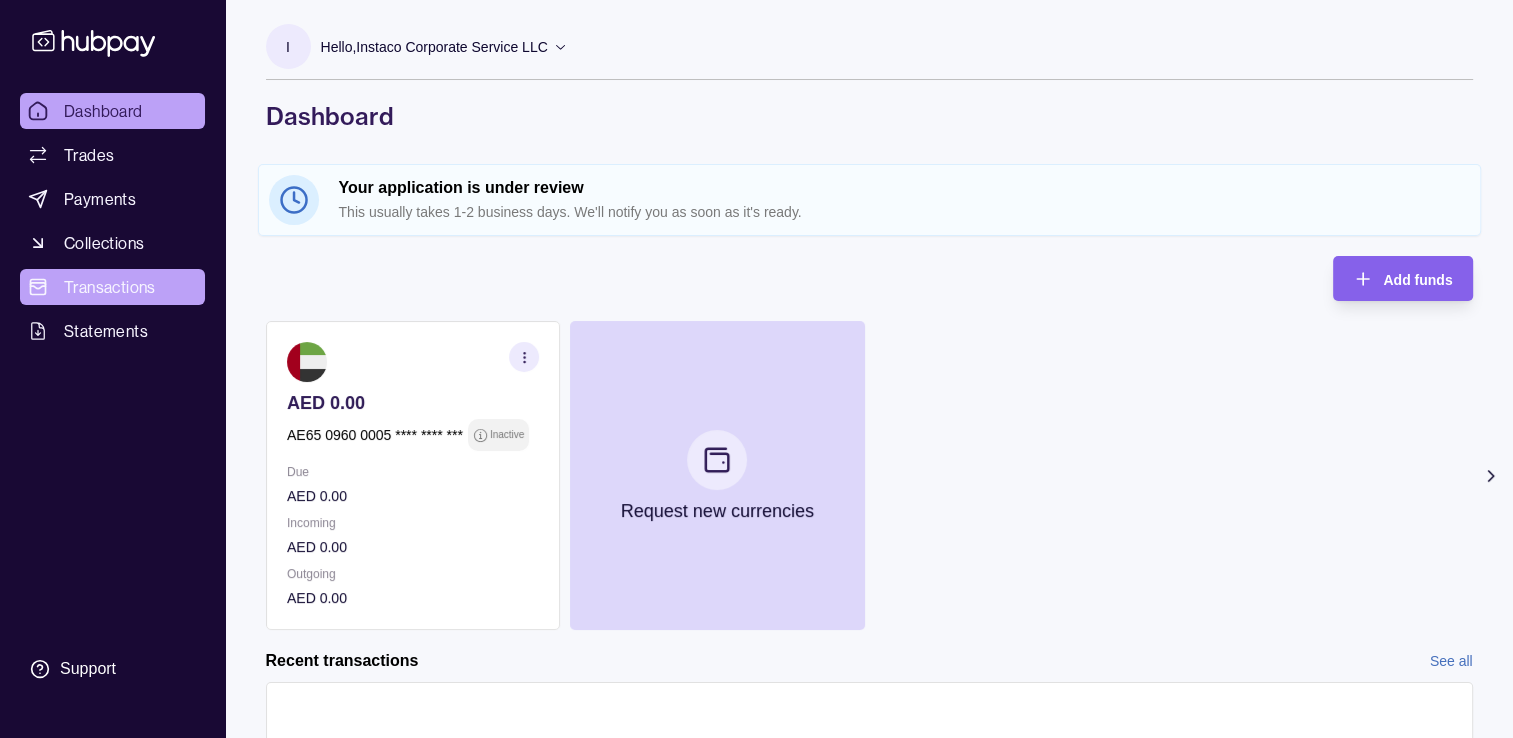 click on "Transactions" at bounding box center (110, 287) 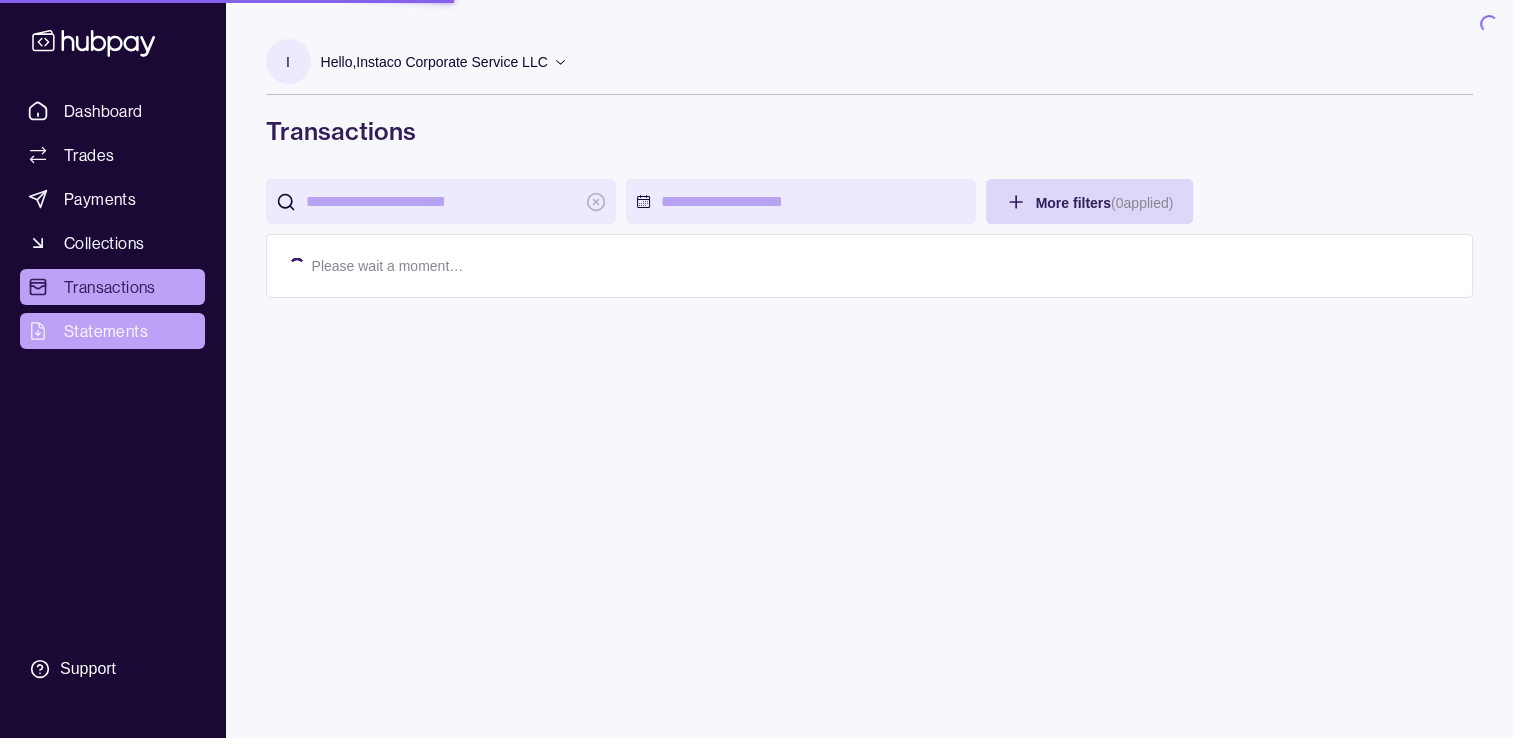 click on "Statements" at bounding box center [112, 331] 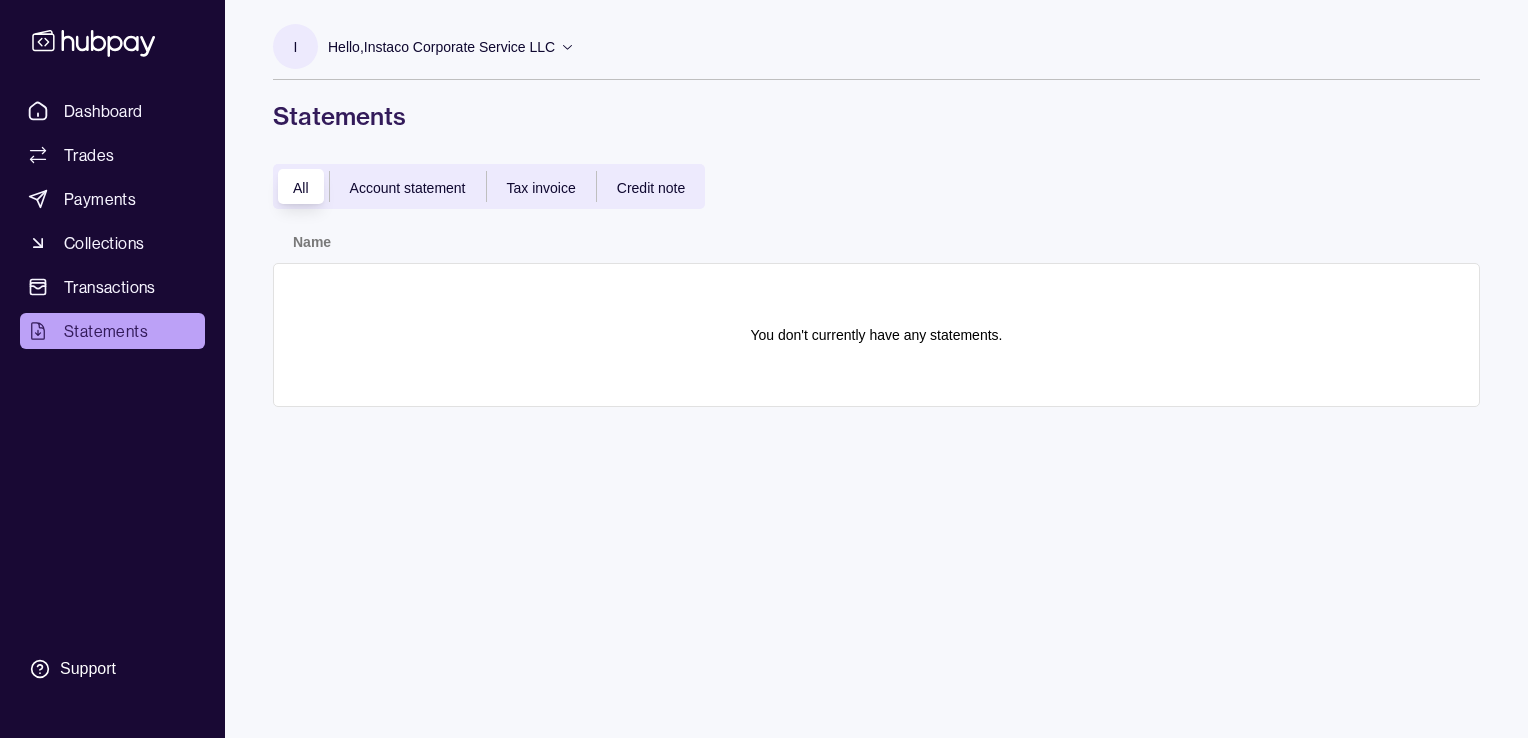 click on "Account statement" at bounding box center [408, 188] 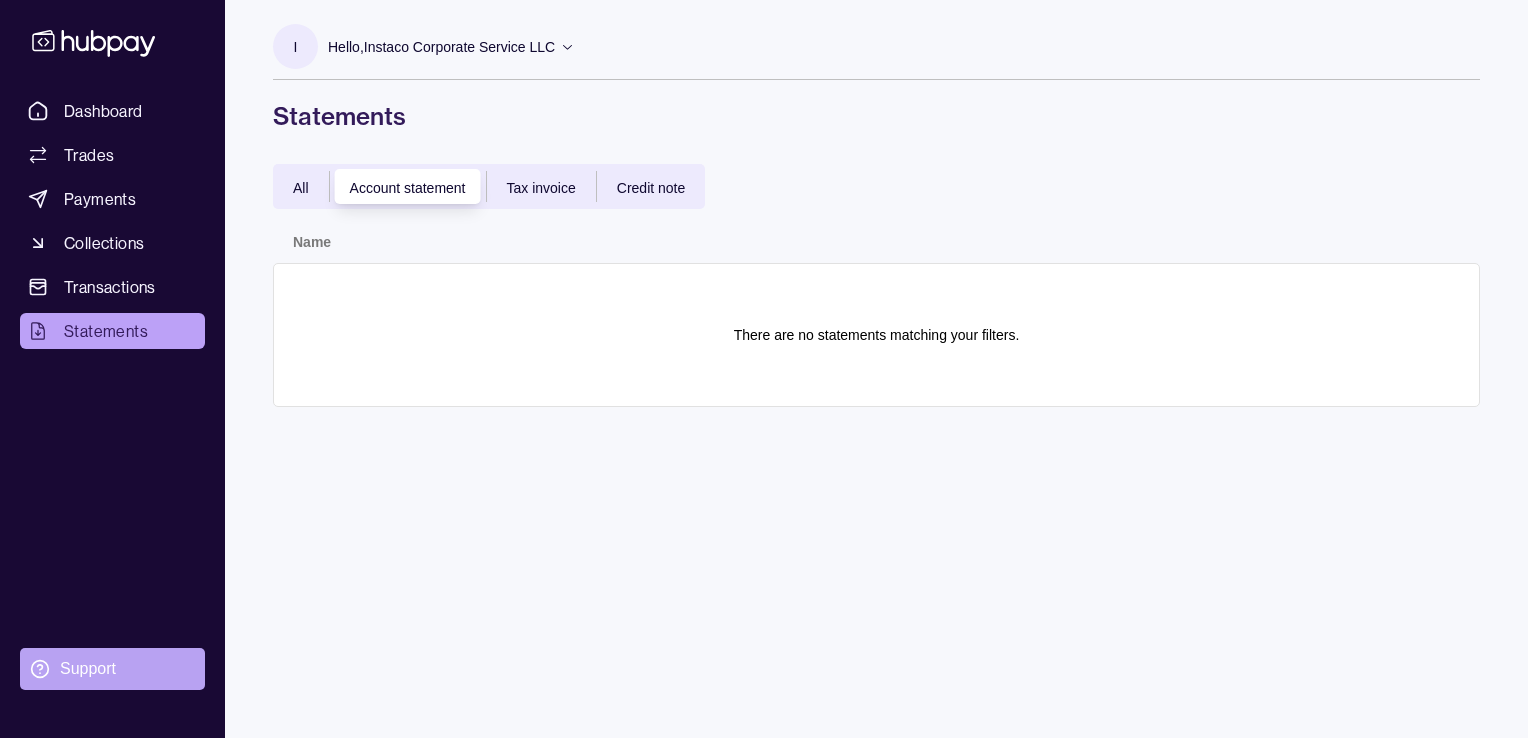 click on "Support" at bounding box center (112, 669) 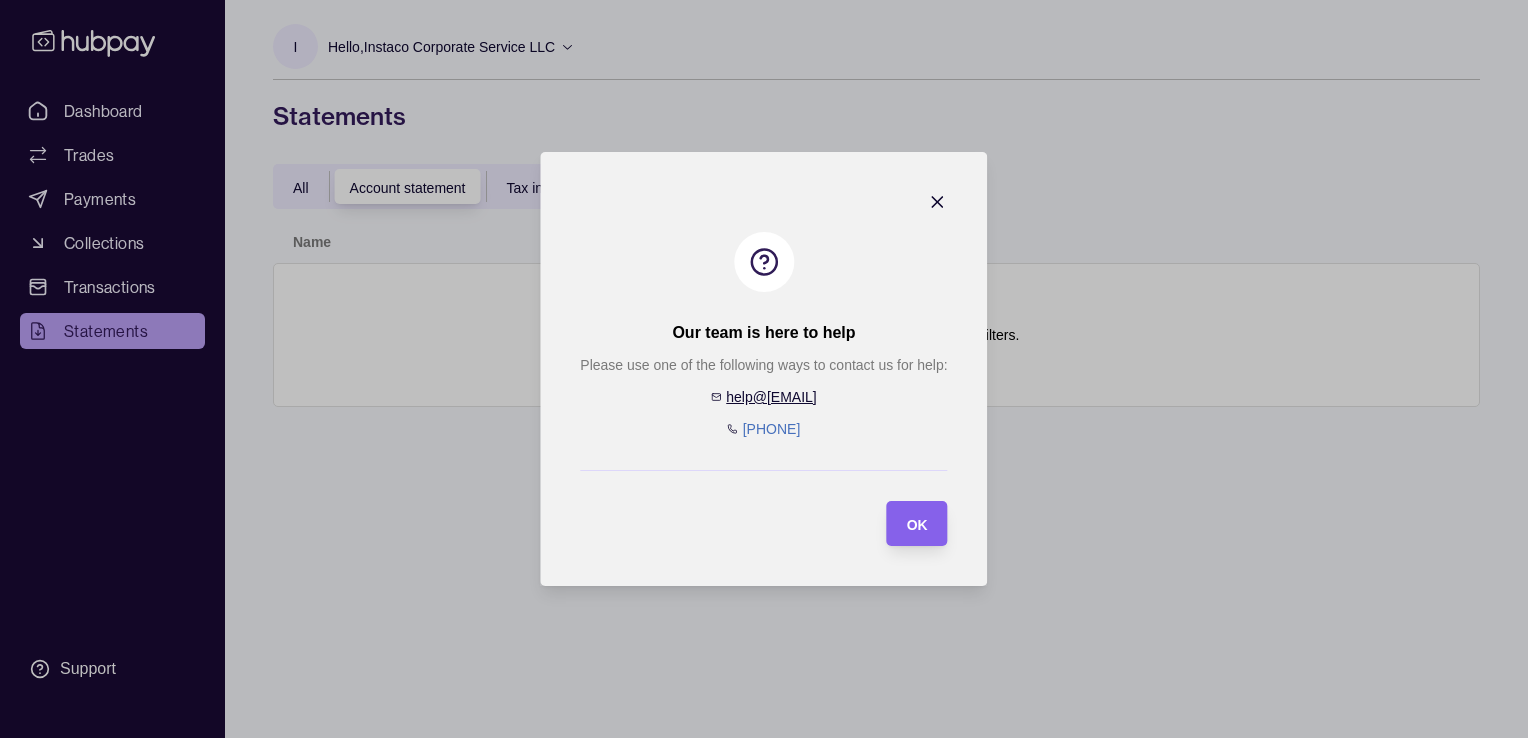 click 